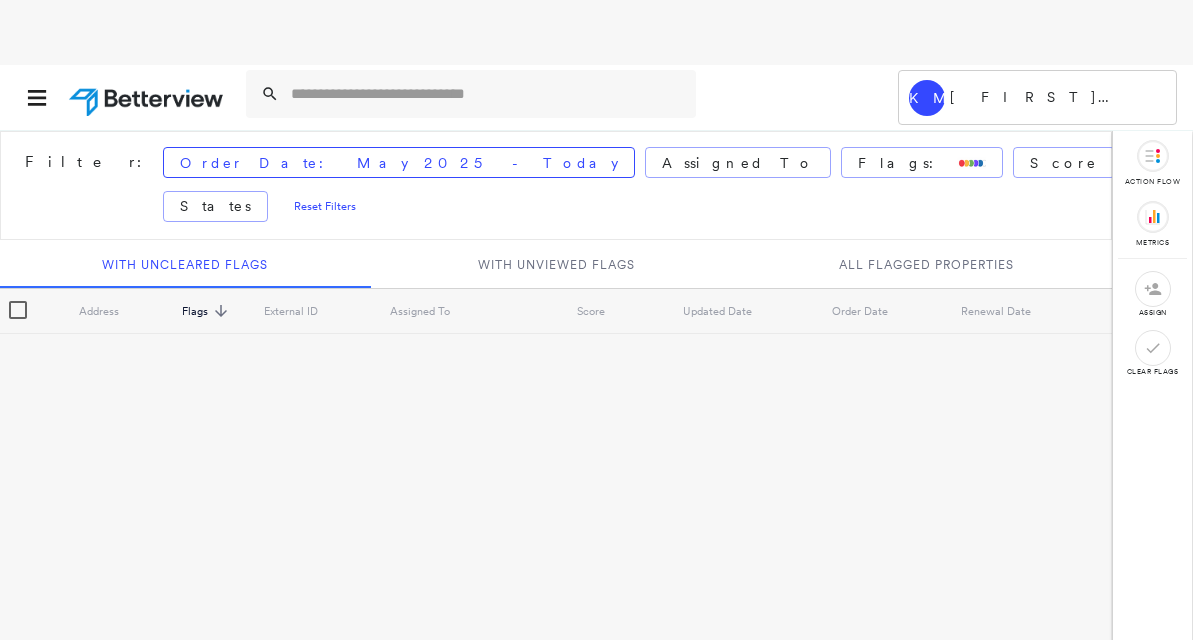 scroll, scrollTop: 0, scrollLeft: 0, axis: both 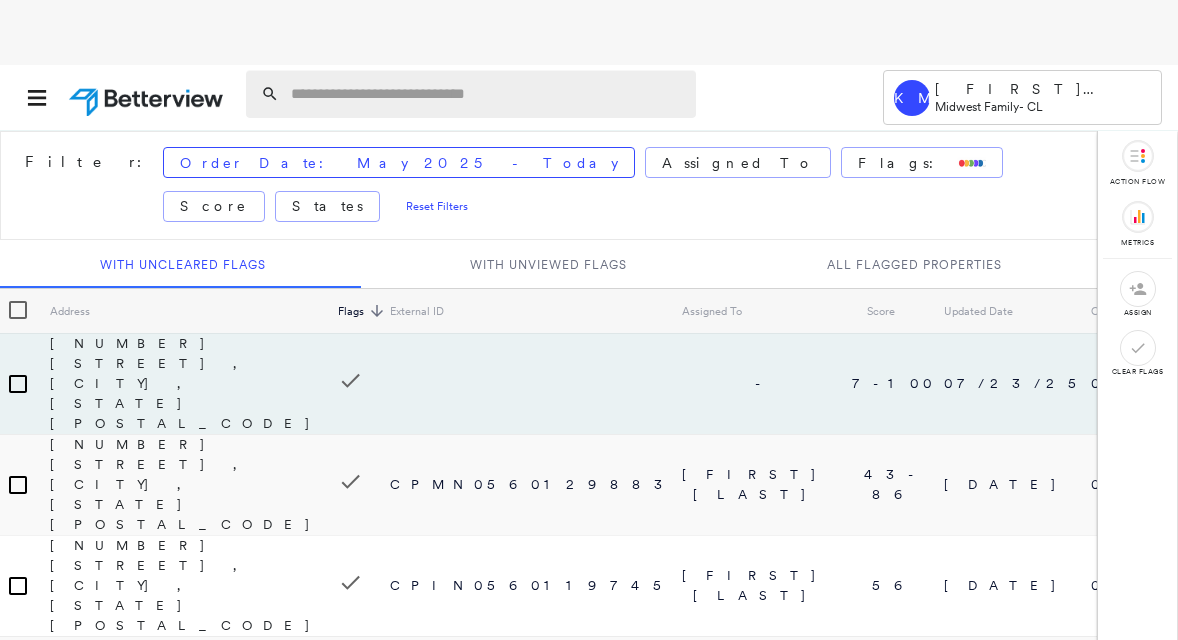 click on "Assigned To" at bounding box center [738, 162] 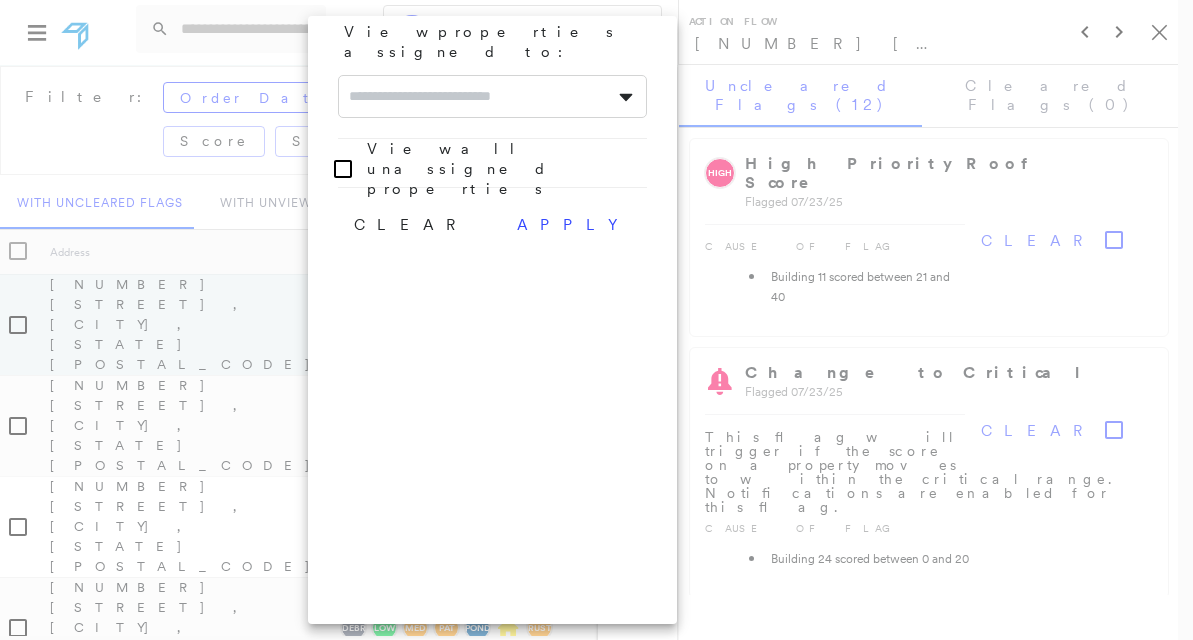 click at bounding box center [492, 96] 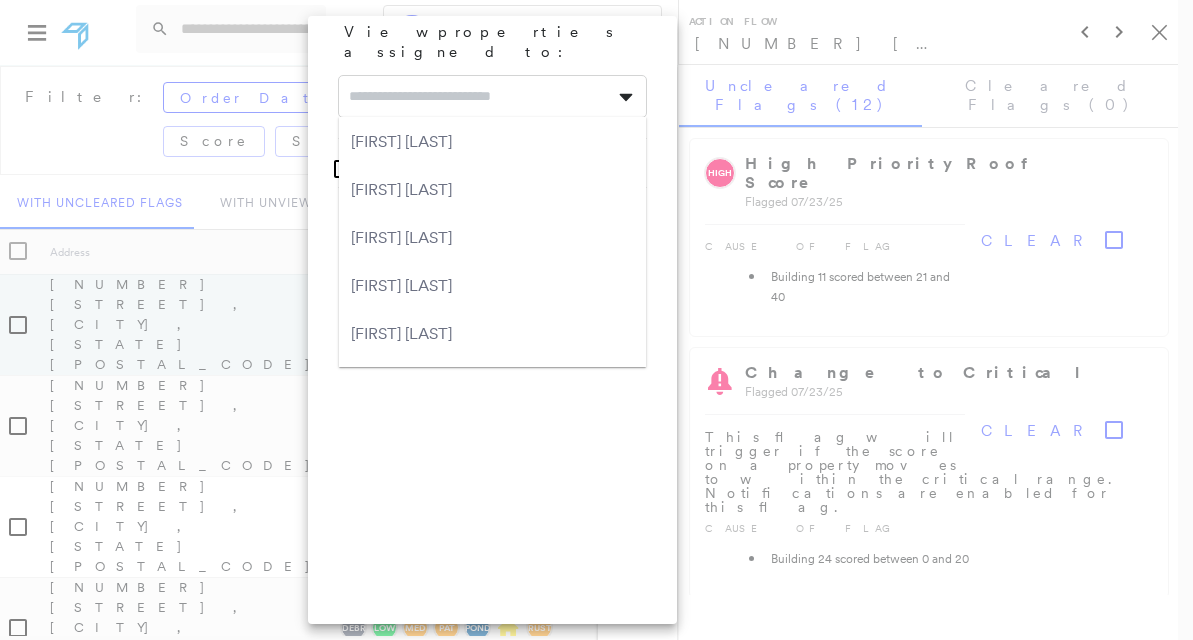 paste on "**********" 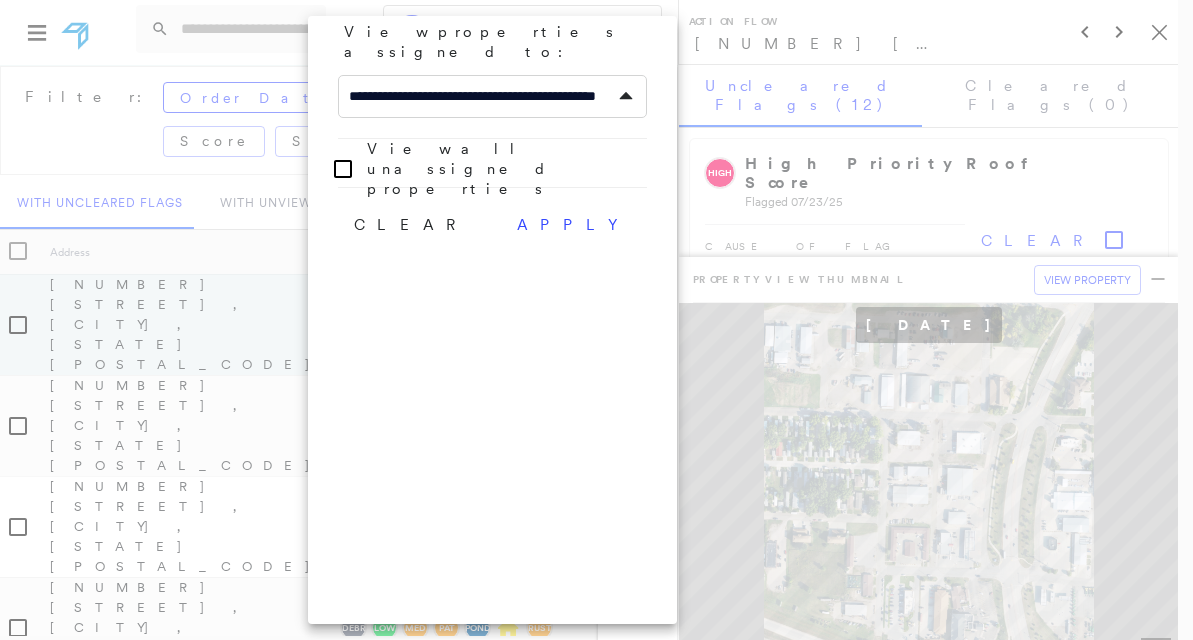 scroll, scrollTop: 0, scrollLeft: 66, axis: horizontal 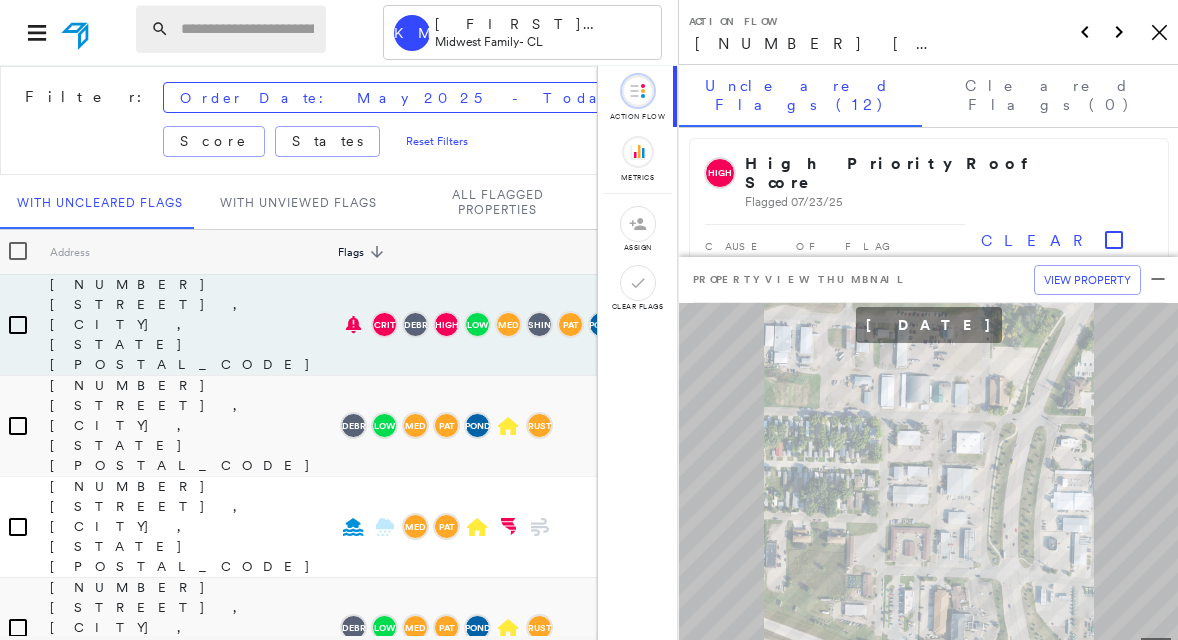 click at bounding box center [247, 29] 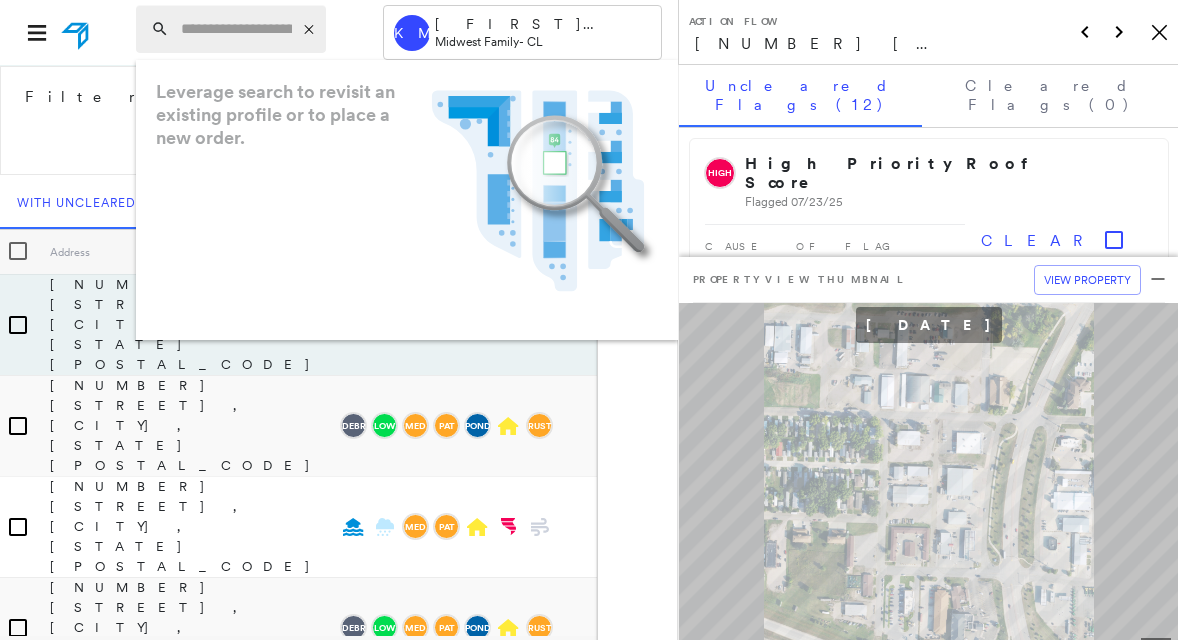 paste on "**********" 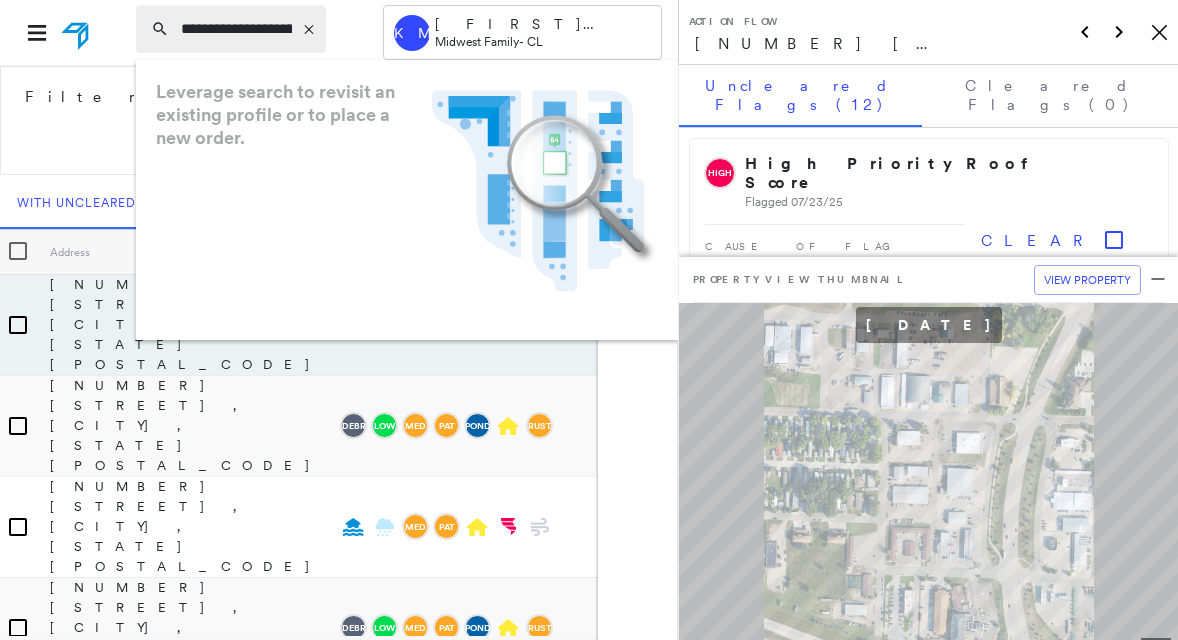scroll, scrollTop: 0, scrollLeft: 66, axis: horizontal 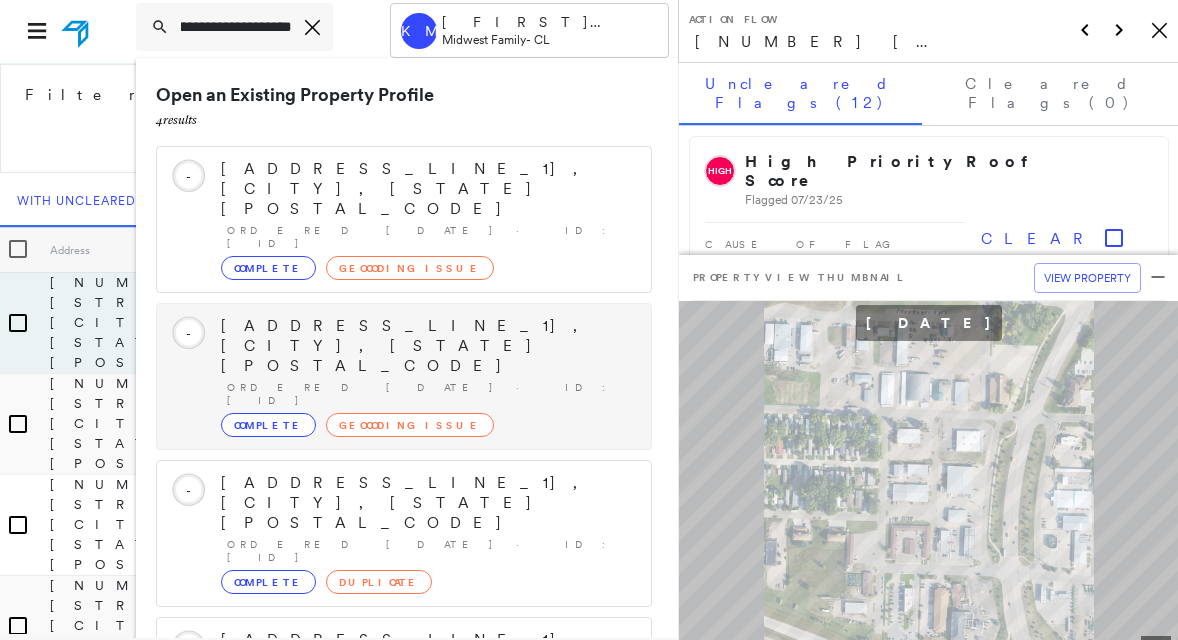 type on "**********" 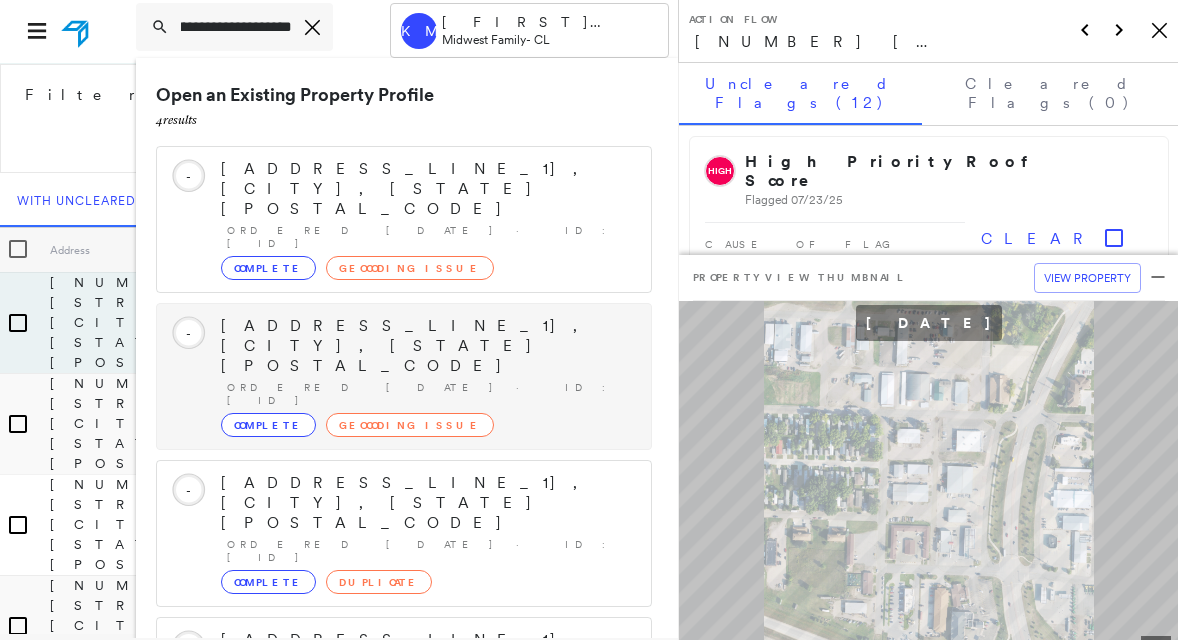 scroll, scrollTop: 0, scrollLeft: 0, axis: both 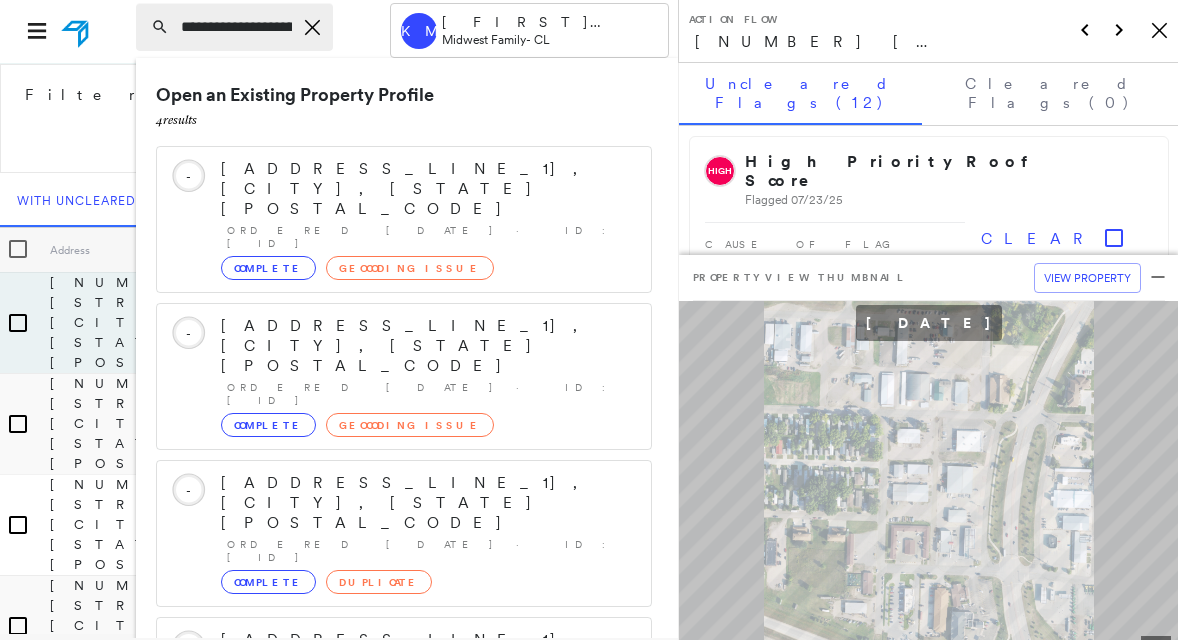 click on "Icon_Closemodal" 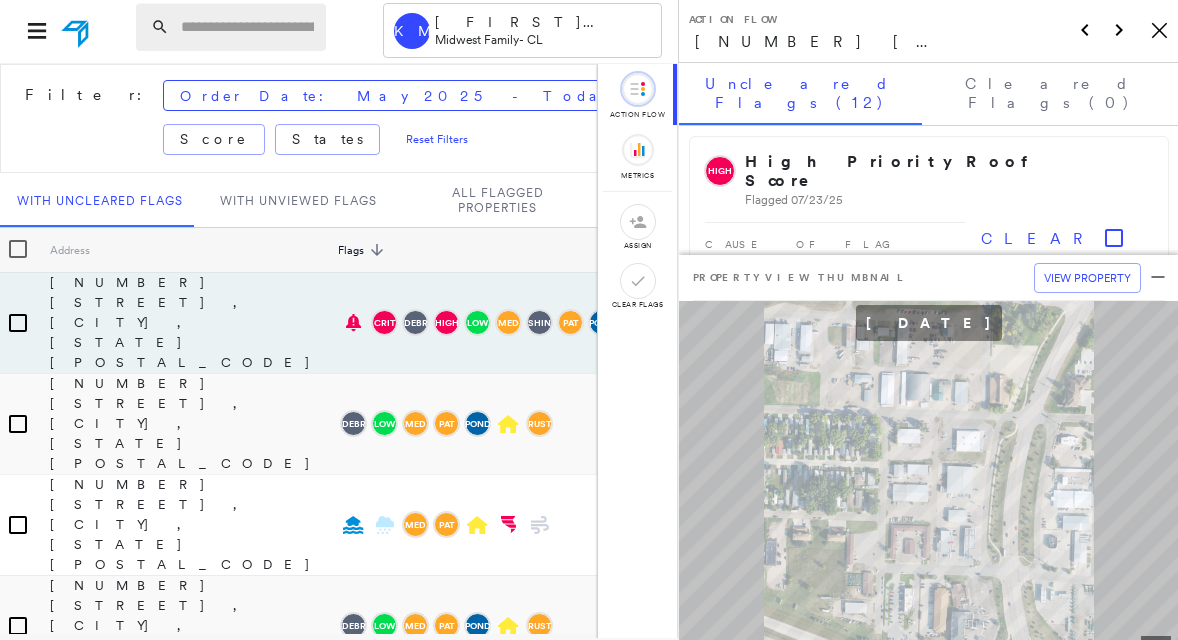 click at bounding box center (247, 27) 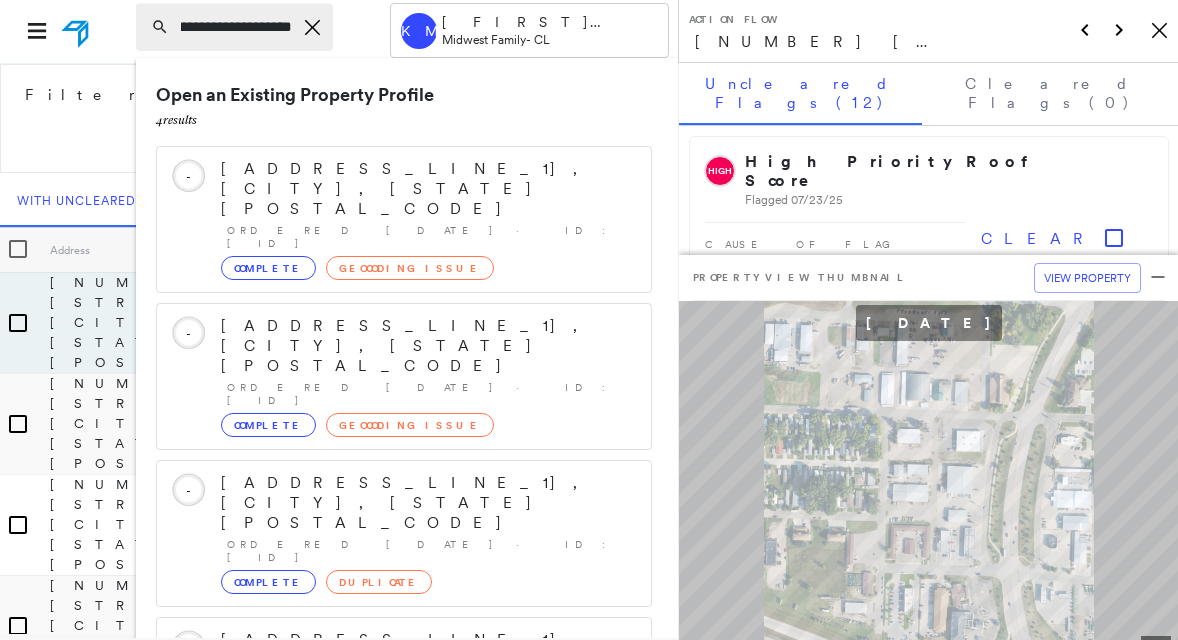 scroll, scrollTop: 0, scrollLeft: 74, axis: horizontal 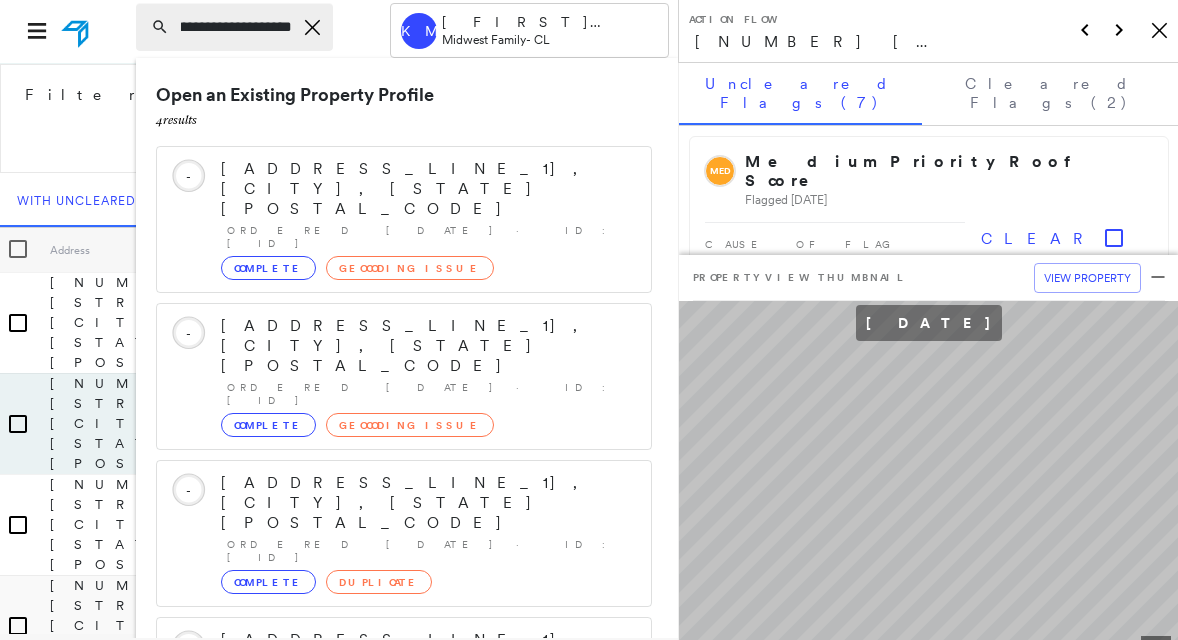 click on "**********" at bounding box center [236, 27] 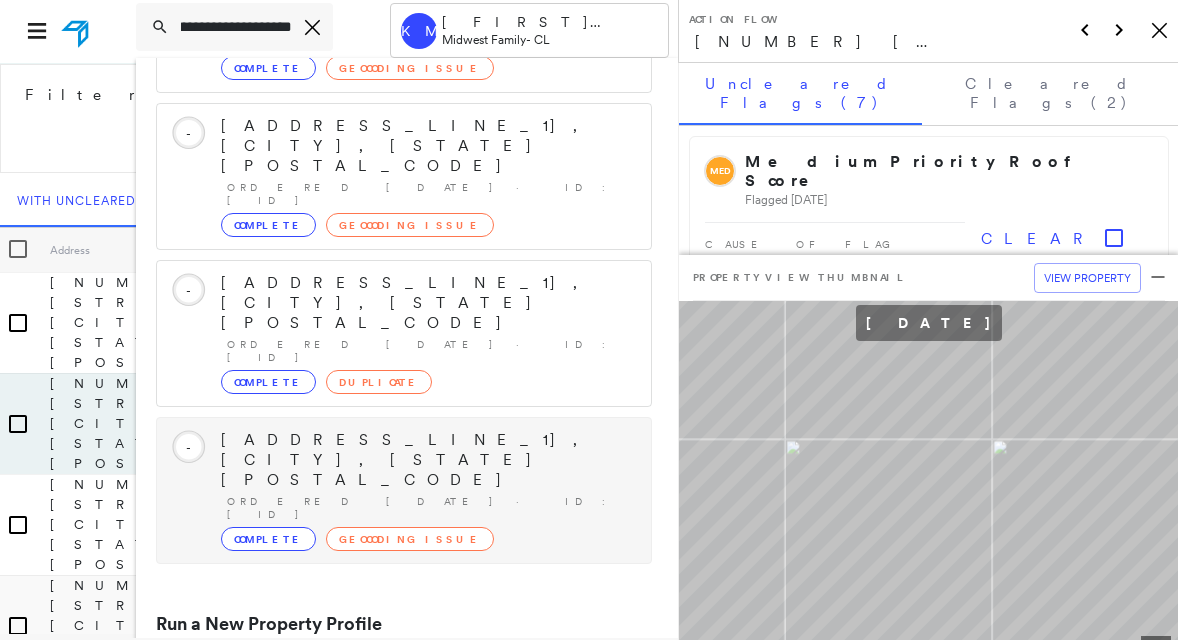 scroll, scrollTop: 237, scrollLeft: 0, axis: vertical 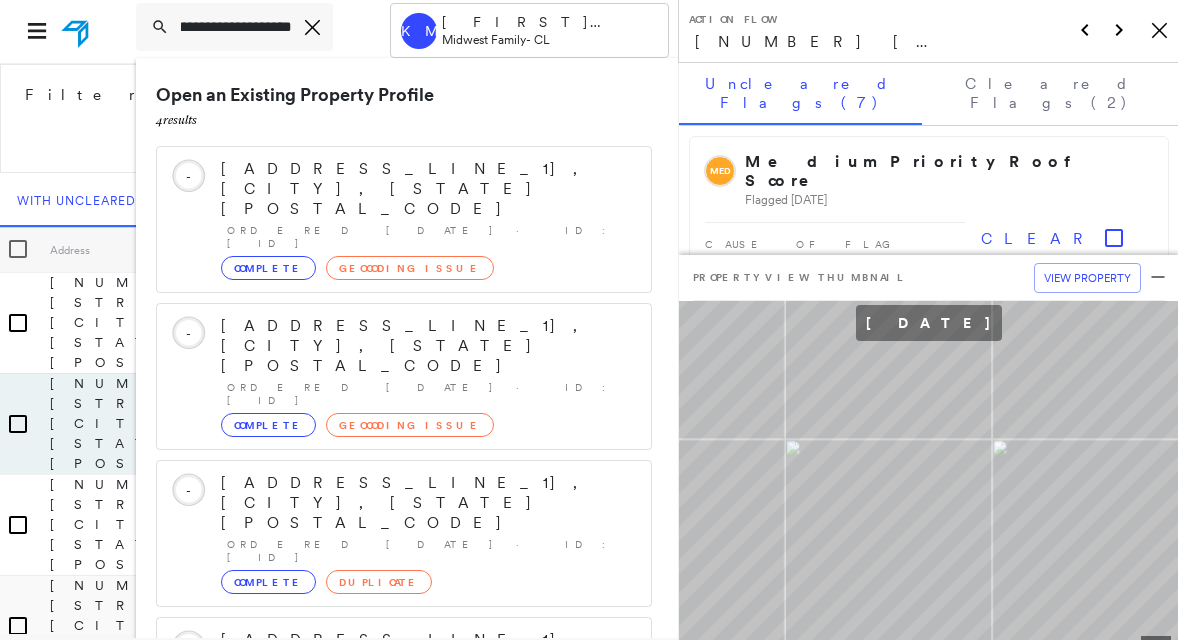 type on "**********" 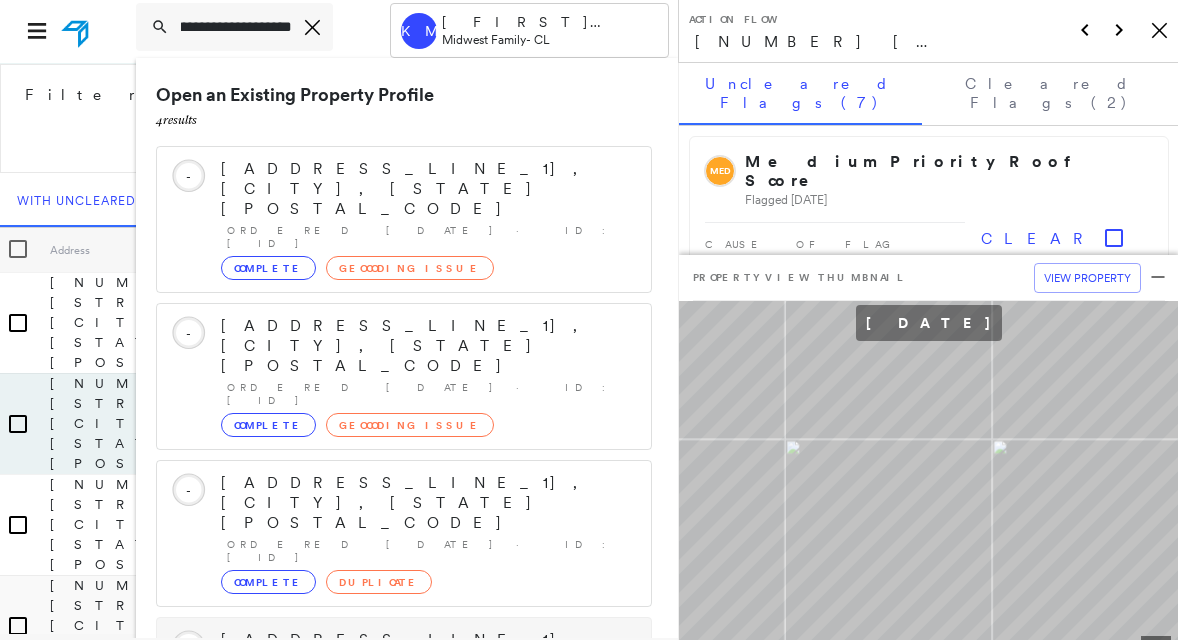 scroll, scrollTop: 102, scrollLeft: 0, axis: vertical 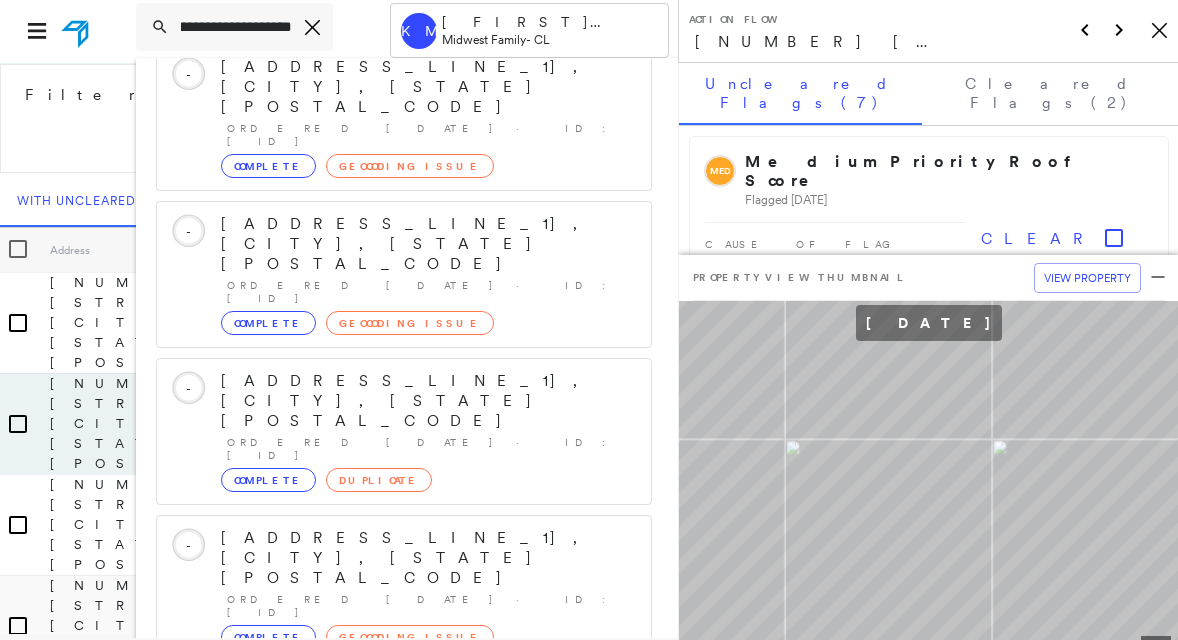 click 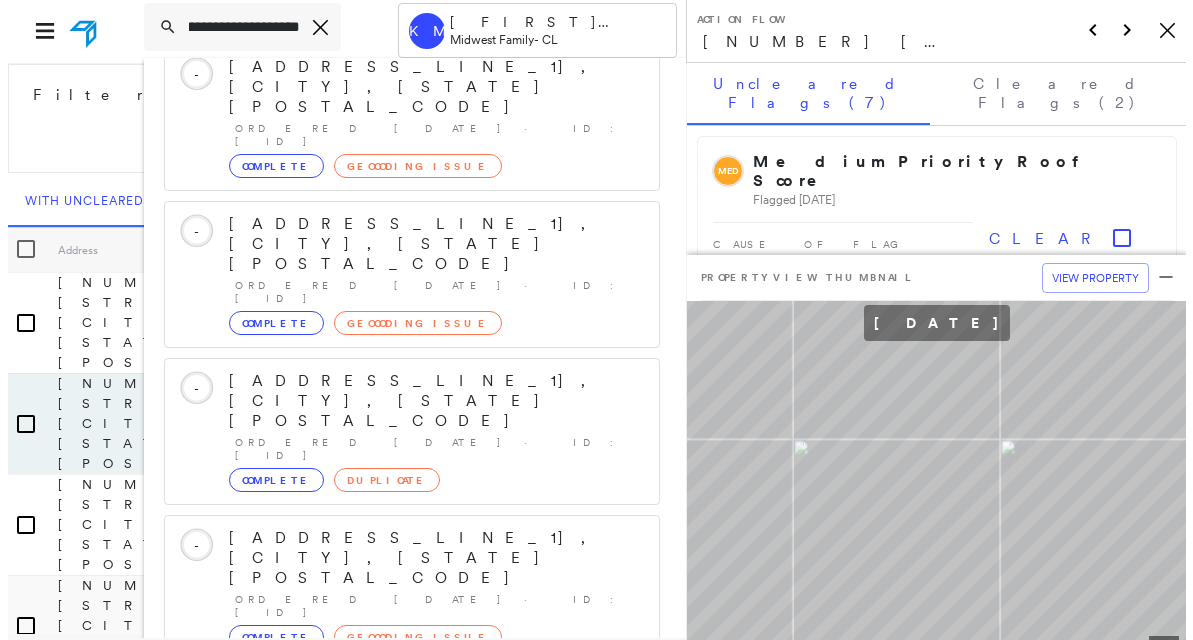 scroll, scrollTop: 0, scrollLeft: 0, axis: both 